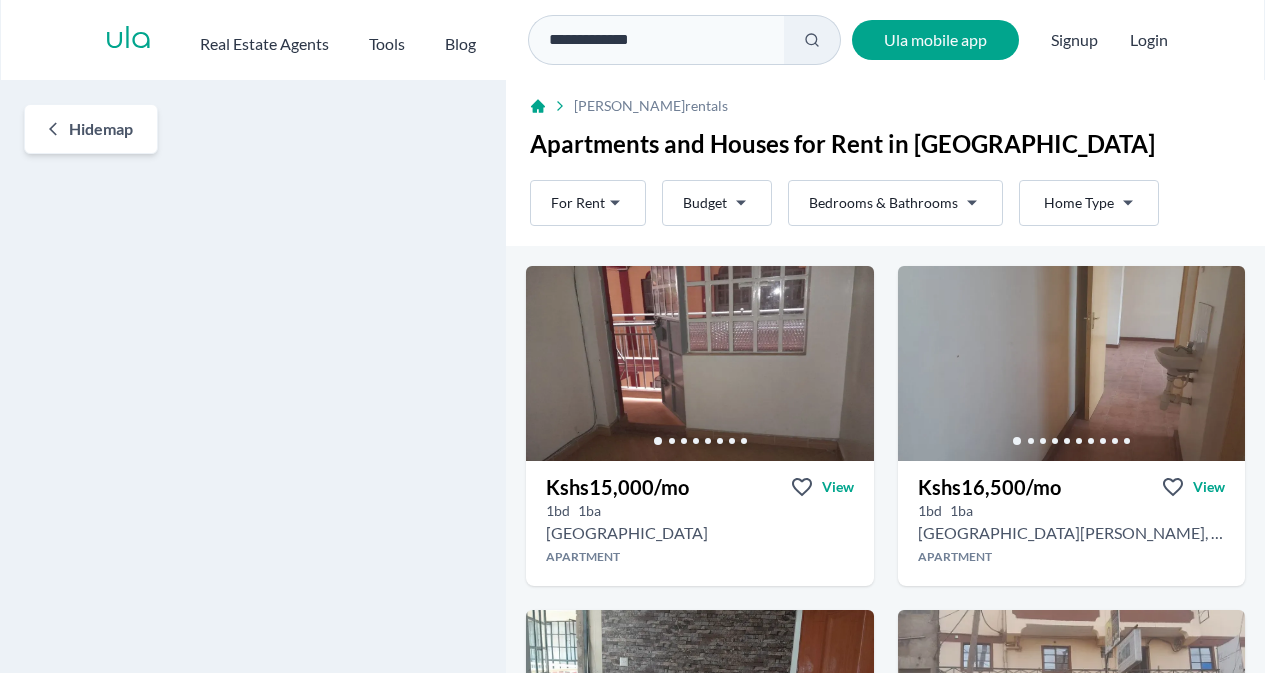 scroll, scrollTop: 6, scrollLeft: 0, axis: vertical 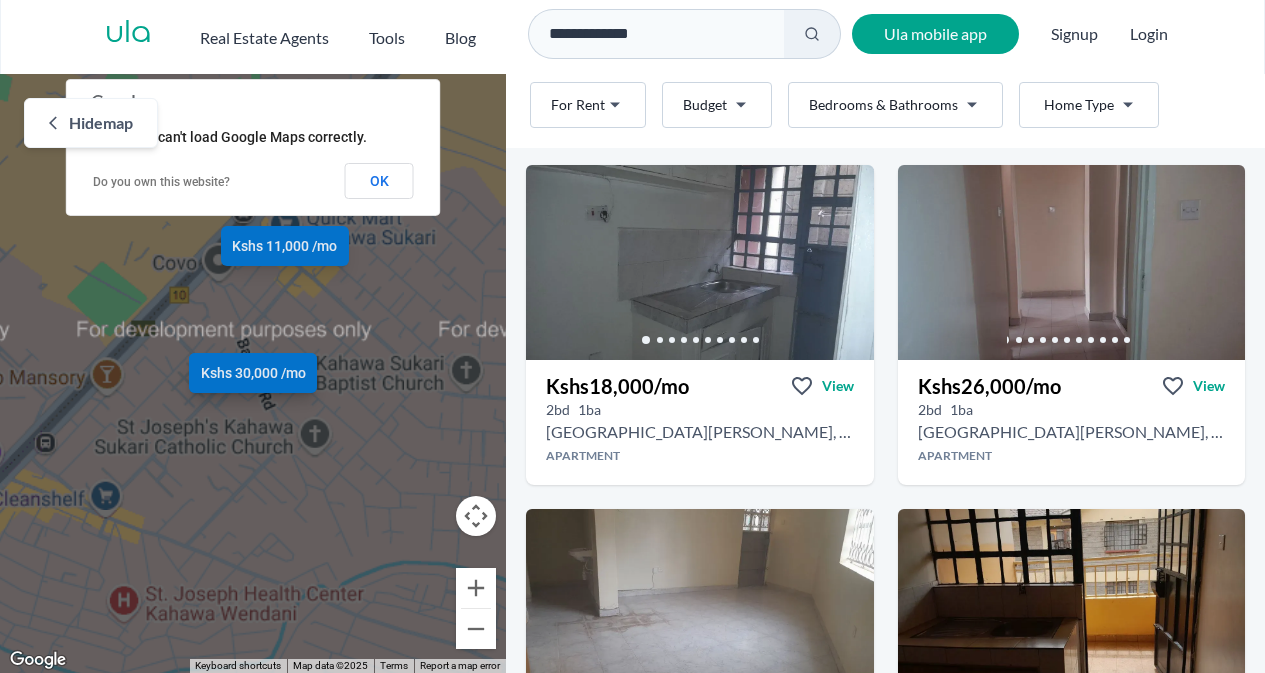 click on "**********" at bounding box center [632, 333] 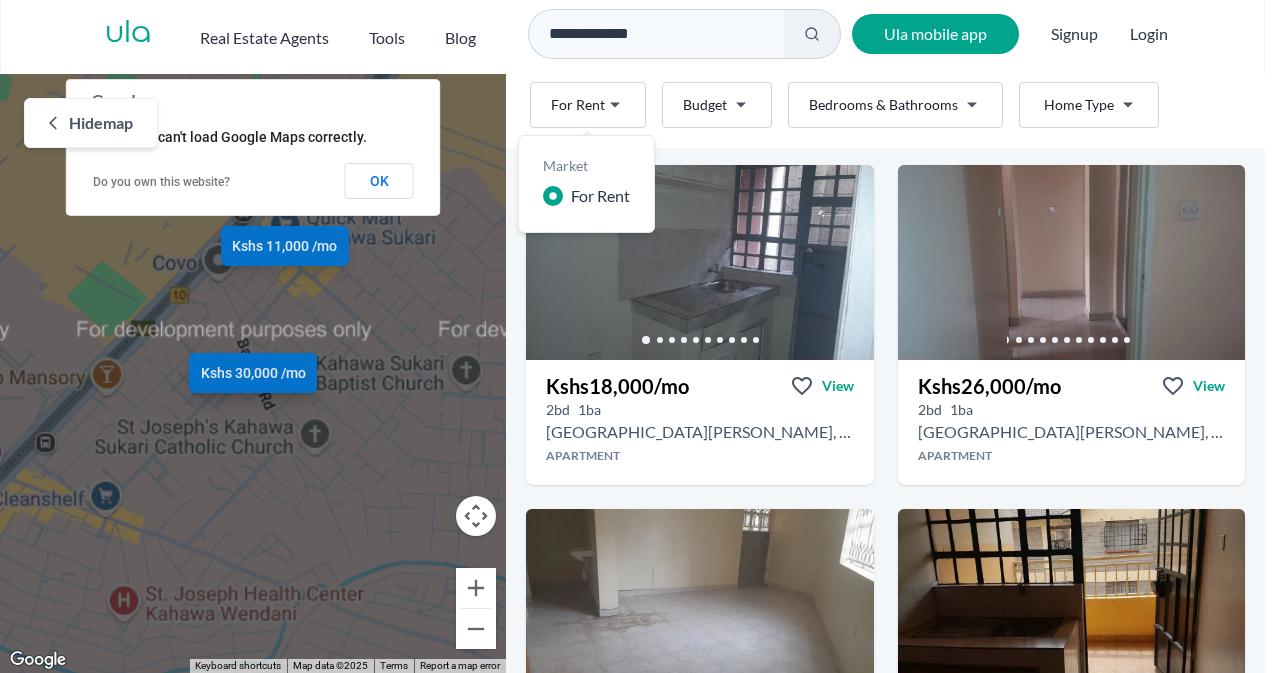 click on "**********" at bounding box center [640, 333] 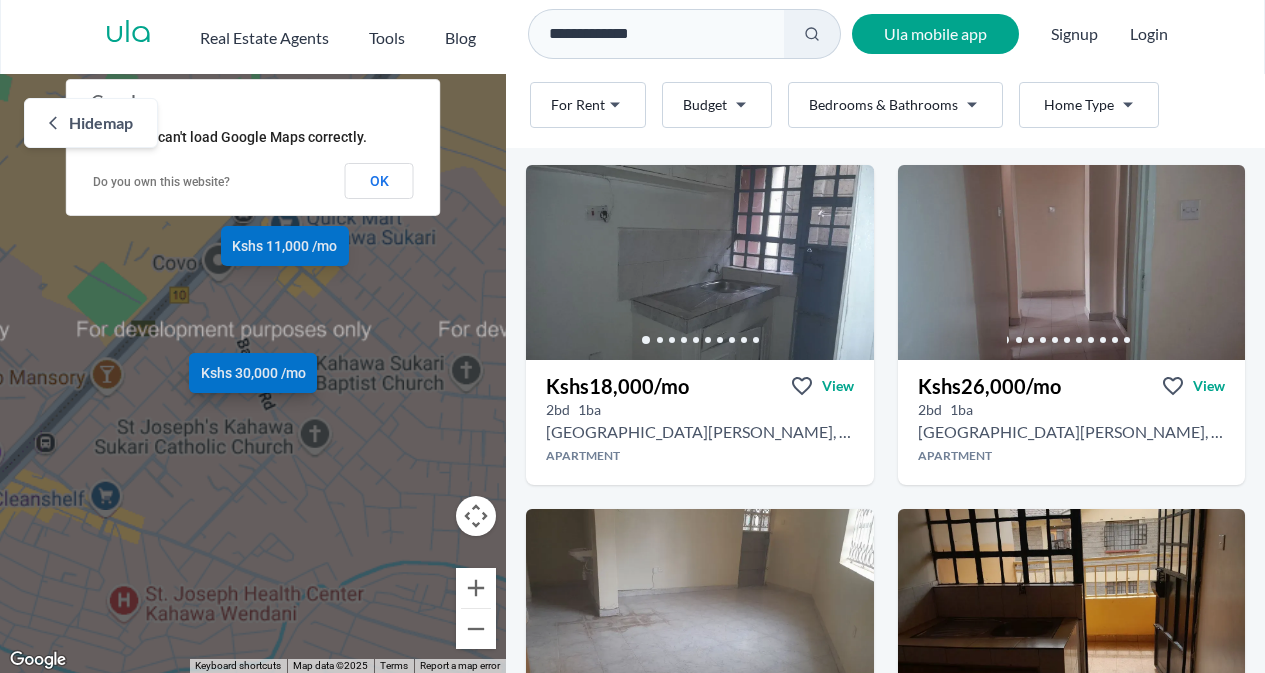 click on "**********" at bounding box center (632, 333) 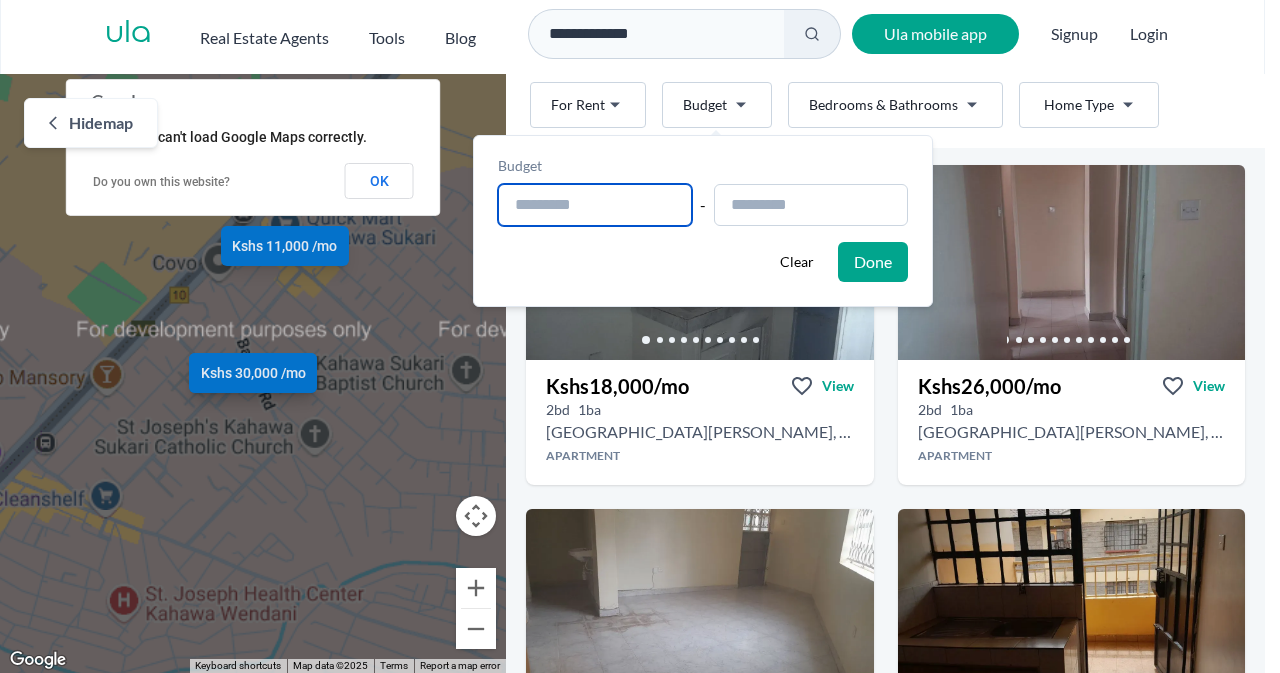 click at bounding box center (595, 205) 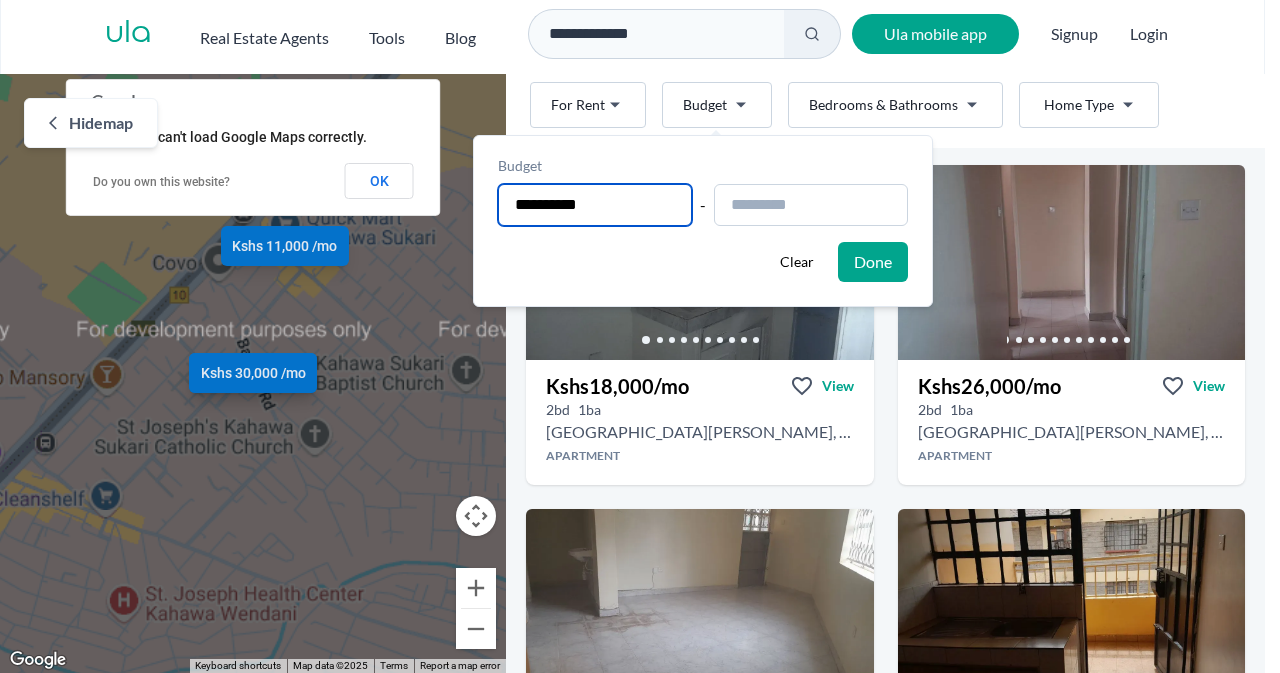 type on "**********" 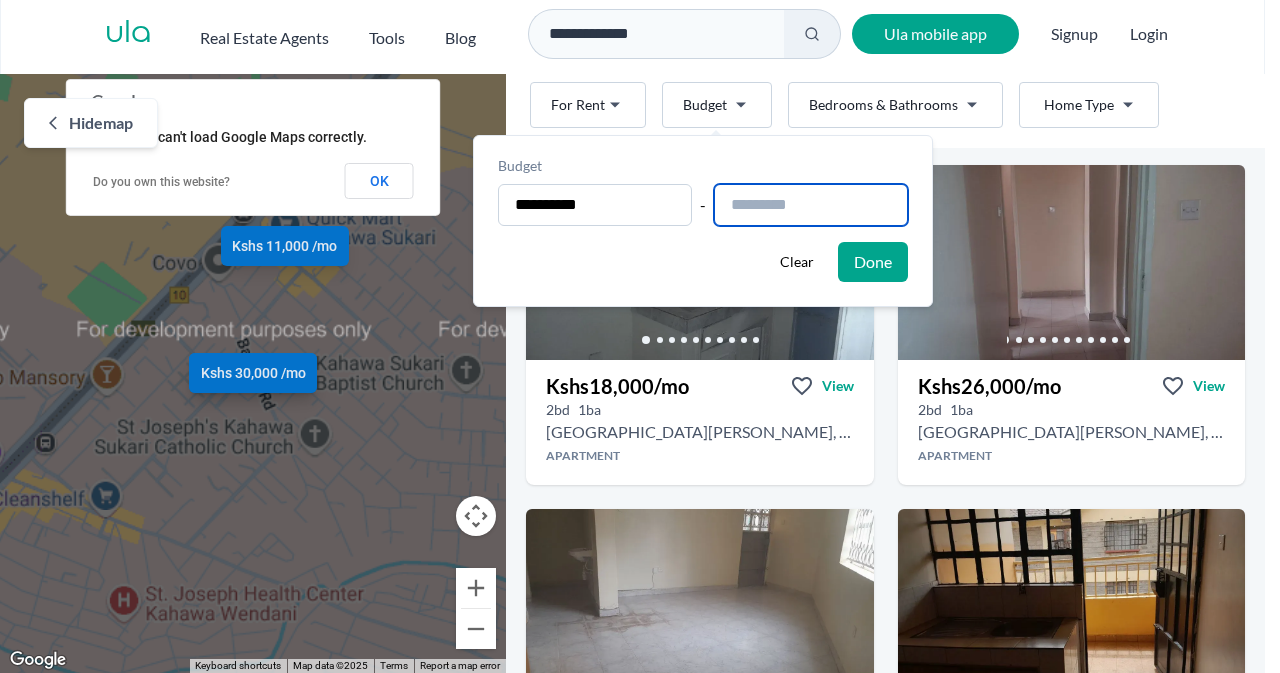 click at bounding box center [811, 205] 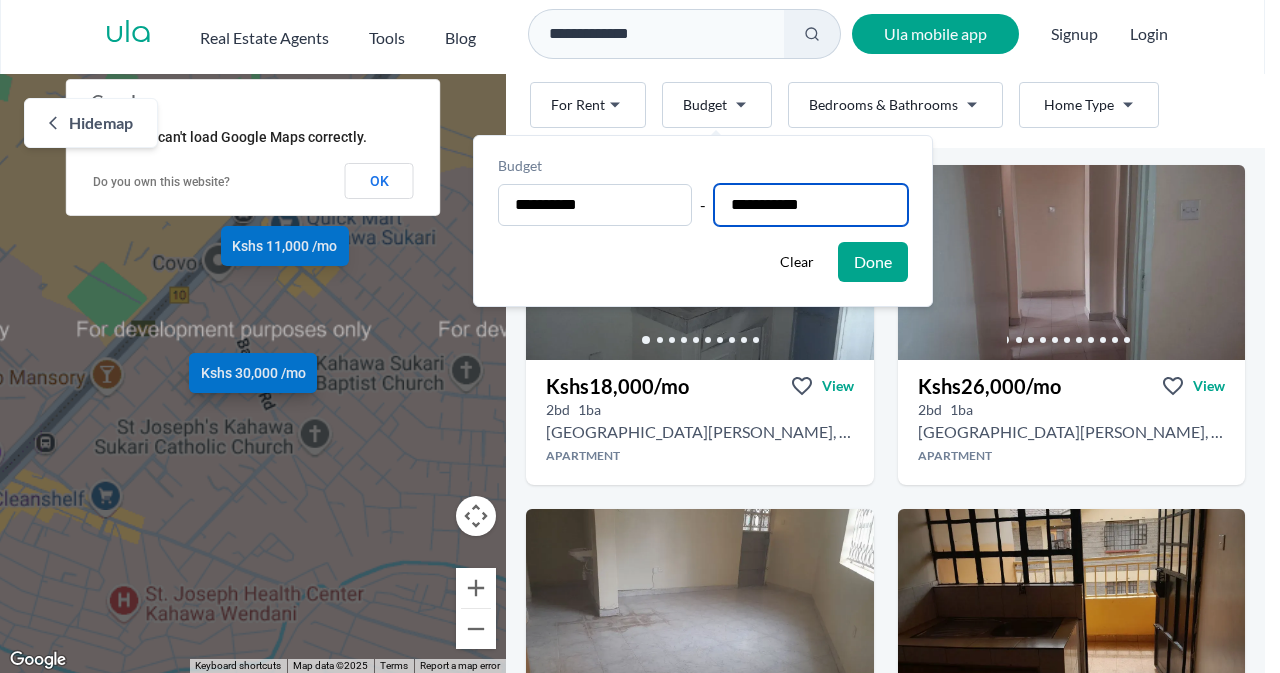 type on "**********" 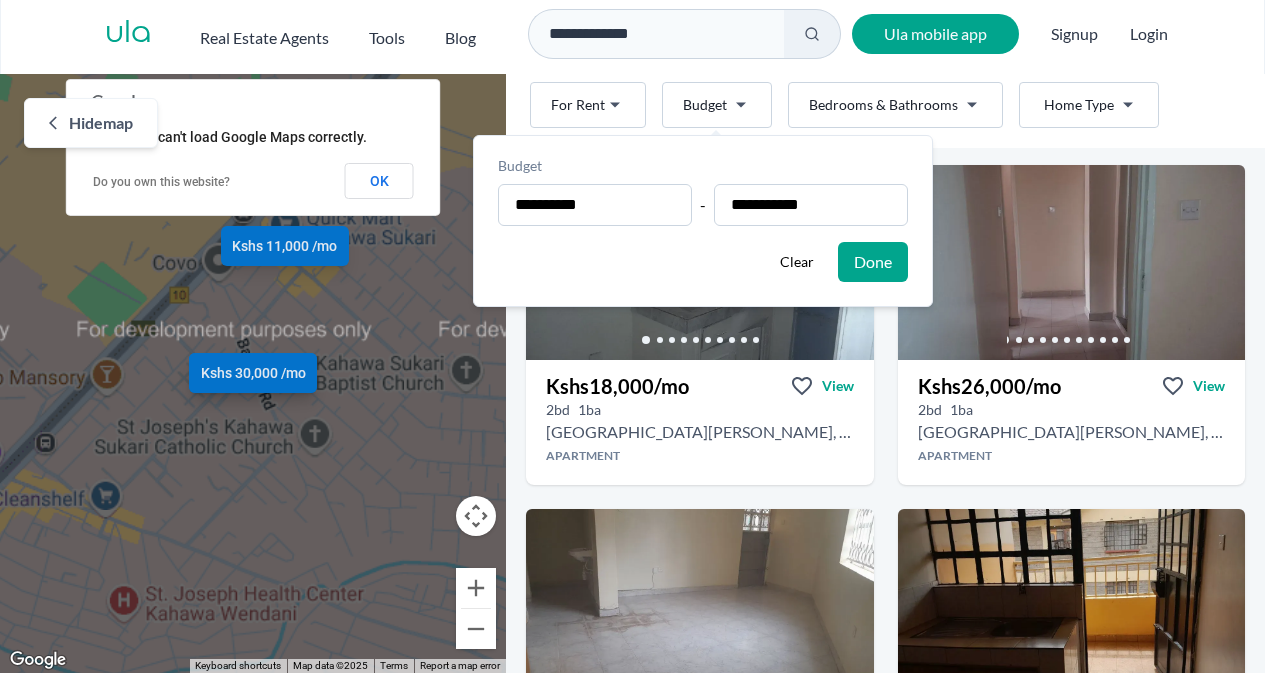 click on "Done" at bounding box center [873, 262] 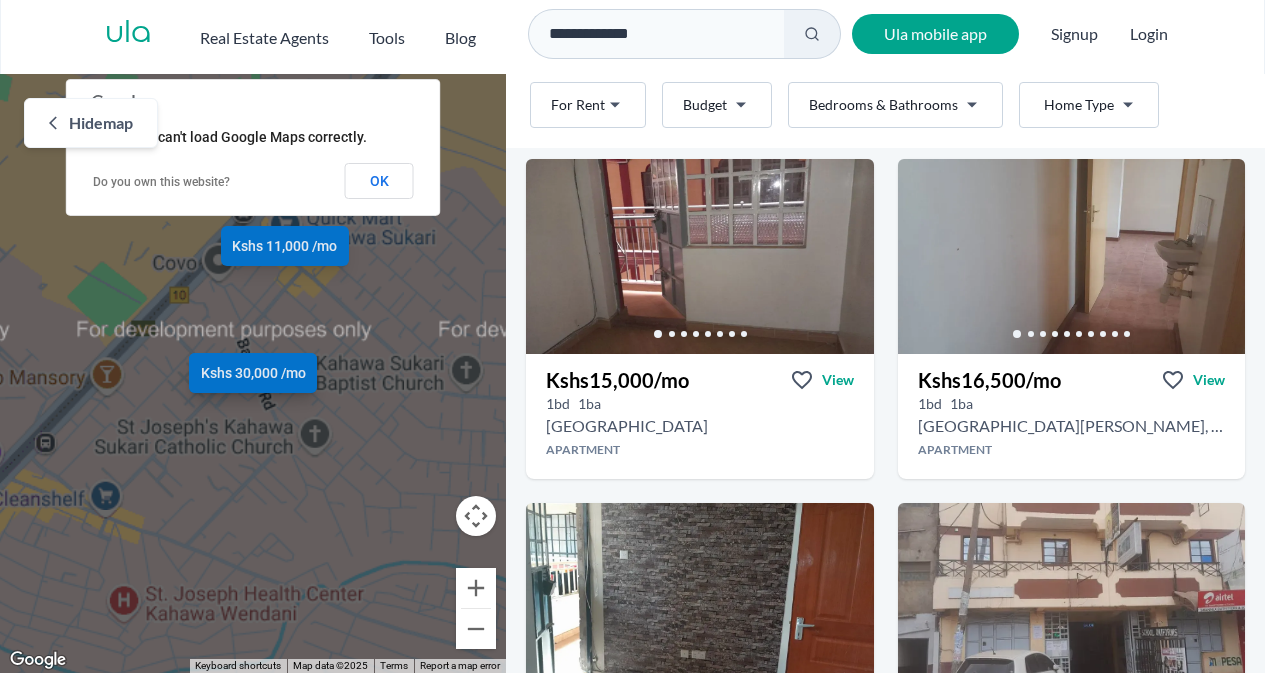 scroll, scrollTop: 0, scrollLeft: 0, axis: both 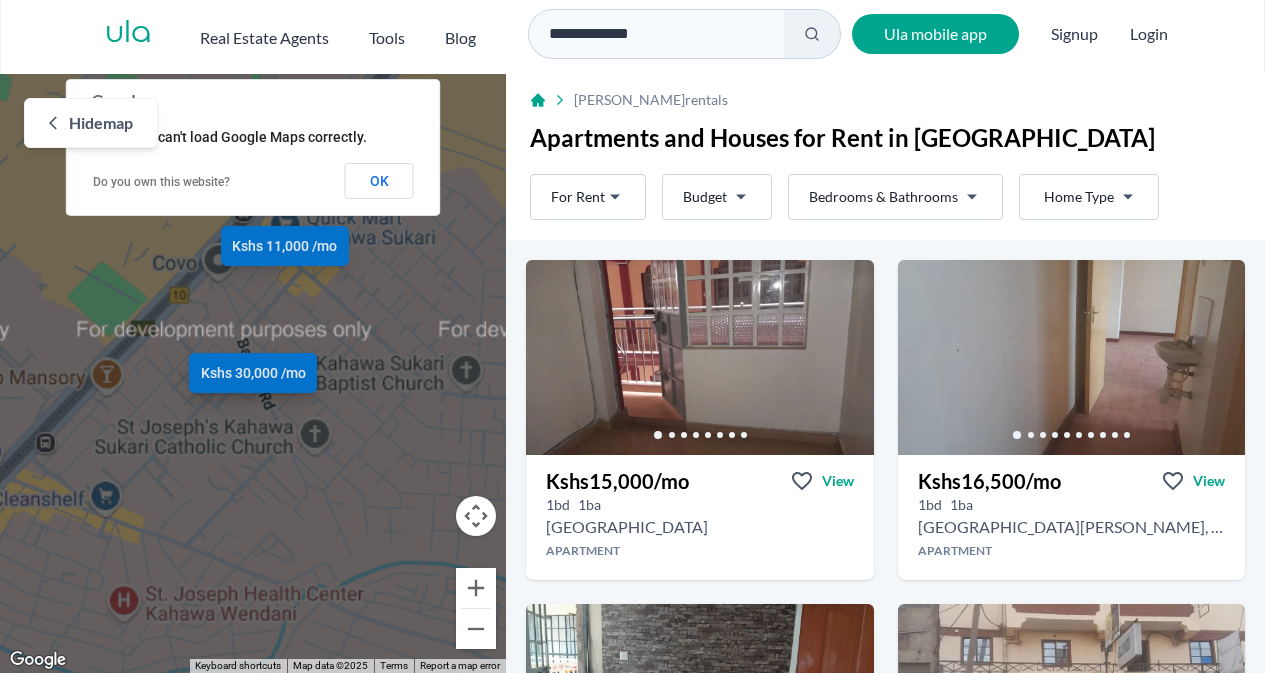 click on "**********" at bounding box center (632, 333) 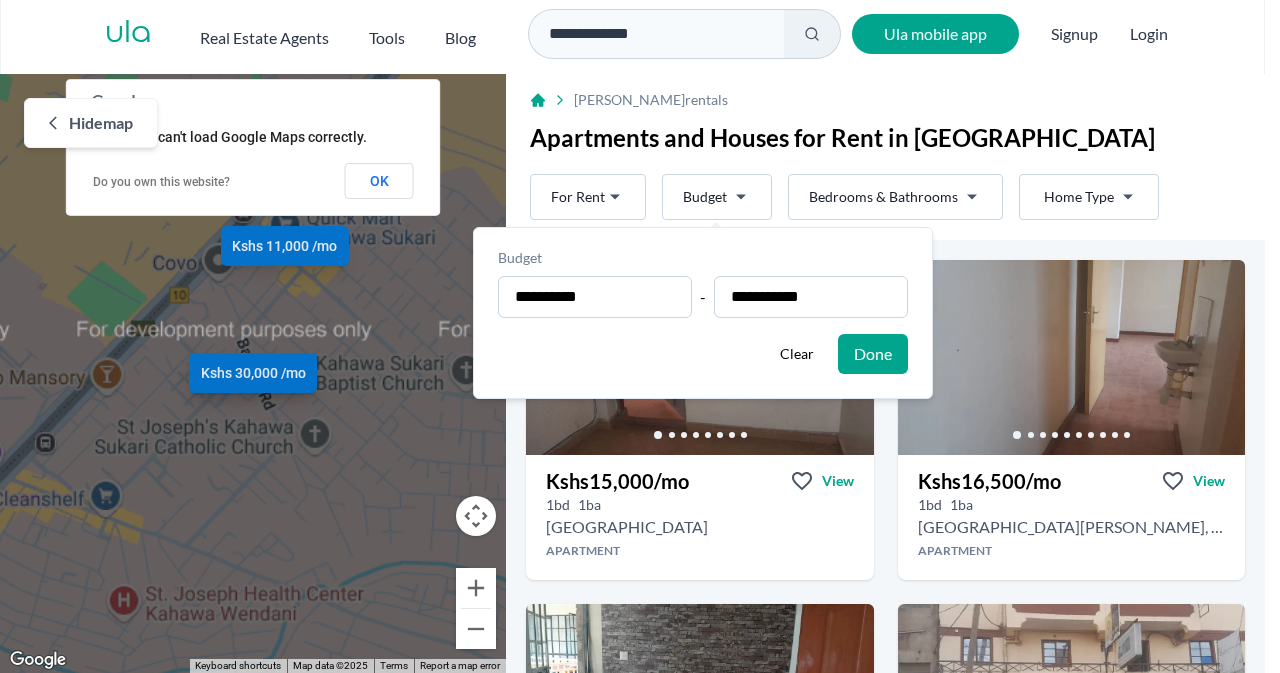 click on "Done" at bounding box center [873, 354] 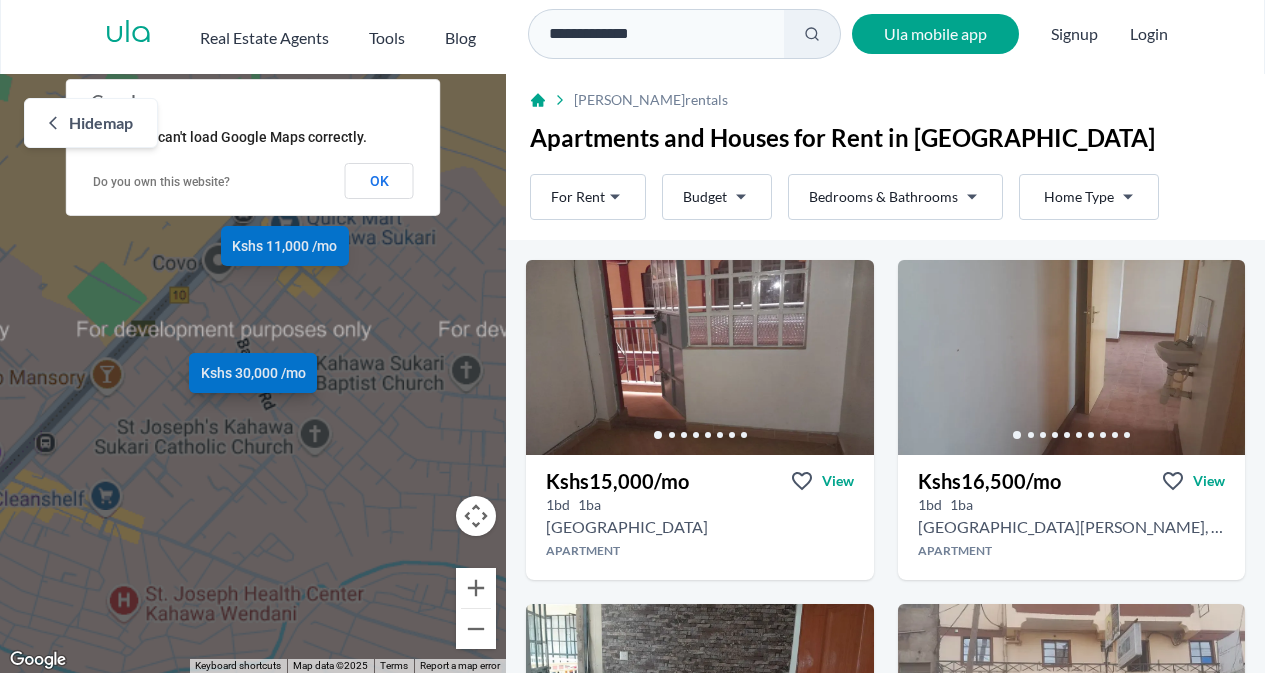 click on "**********" at bounding box center [632, 333] 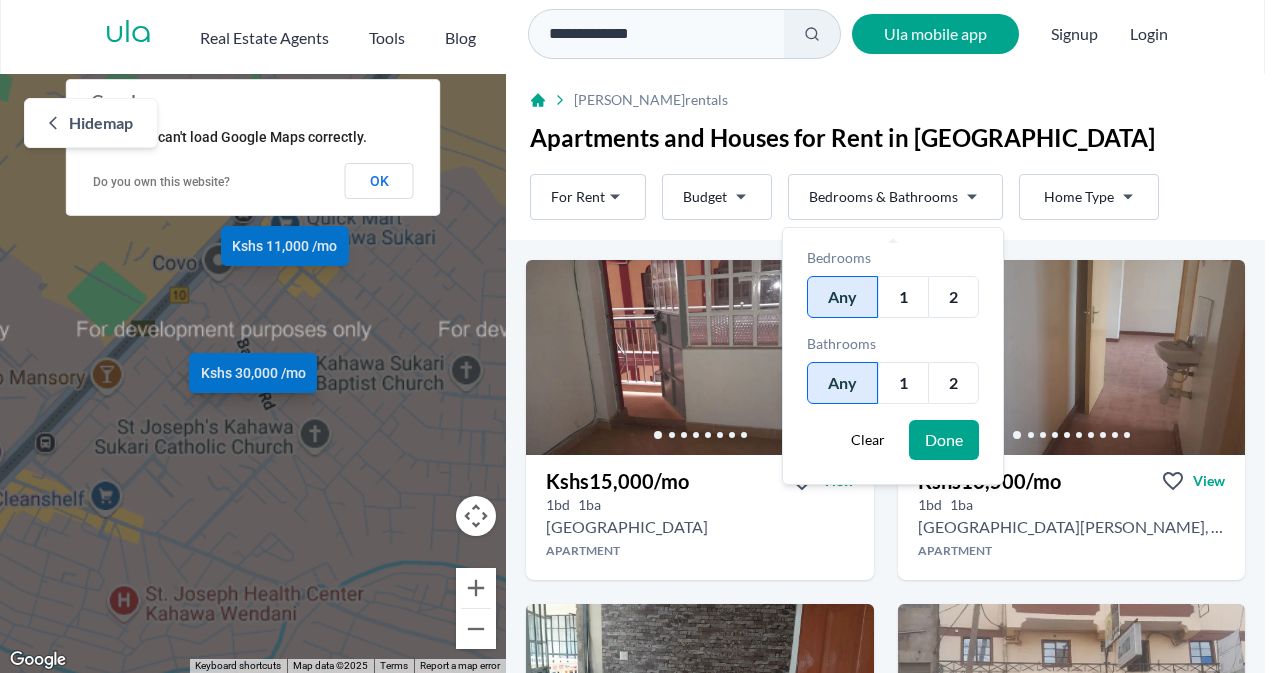 click on "**********" at bounding box center [640, 333] 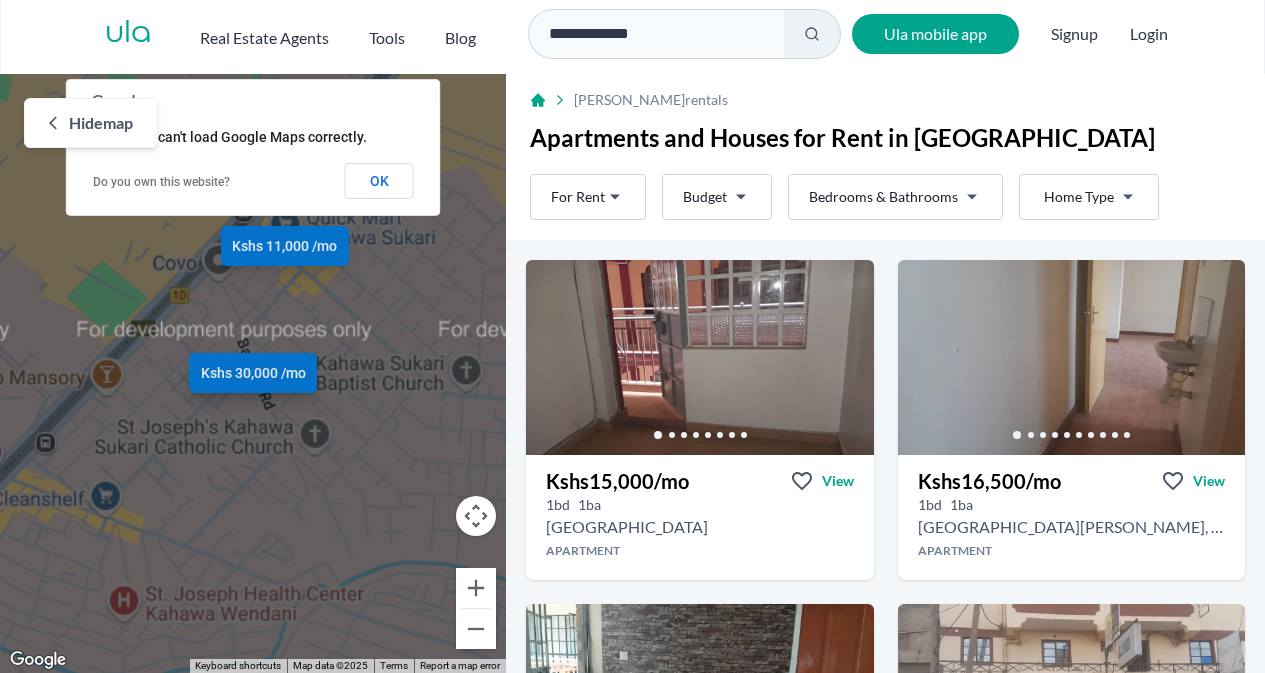 click on "**********" at bounding box center (632, 333) 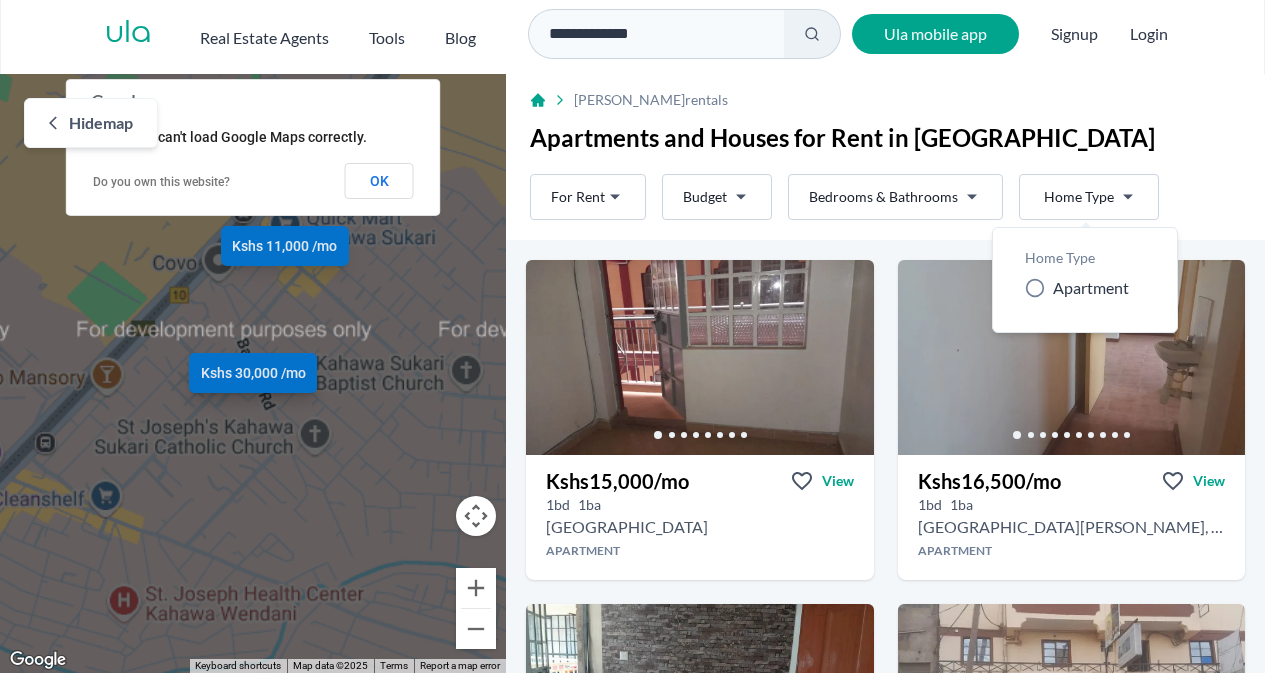 click on "**********" at bounding box center [640, 333] 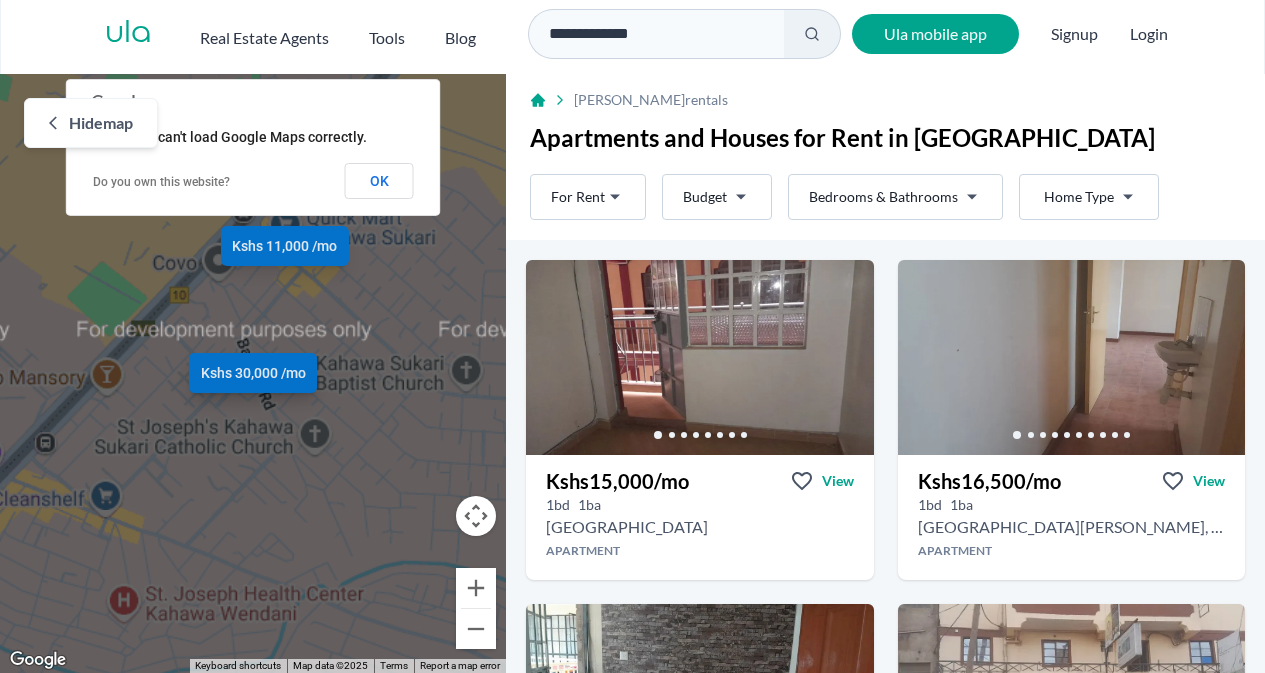 click on "**********" at bounding box center [632, 333] 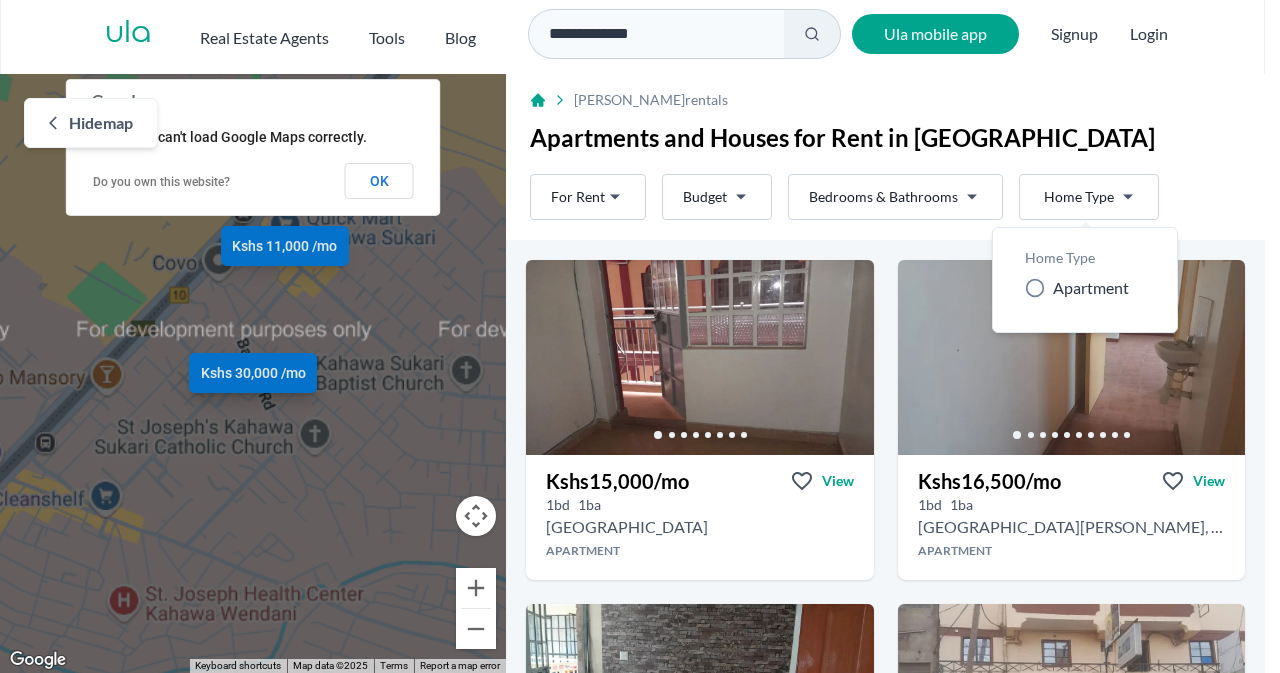 click on "**********" at bounding box center (640, 333) 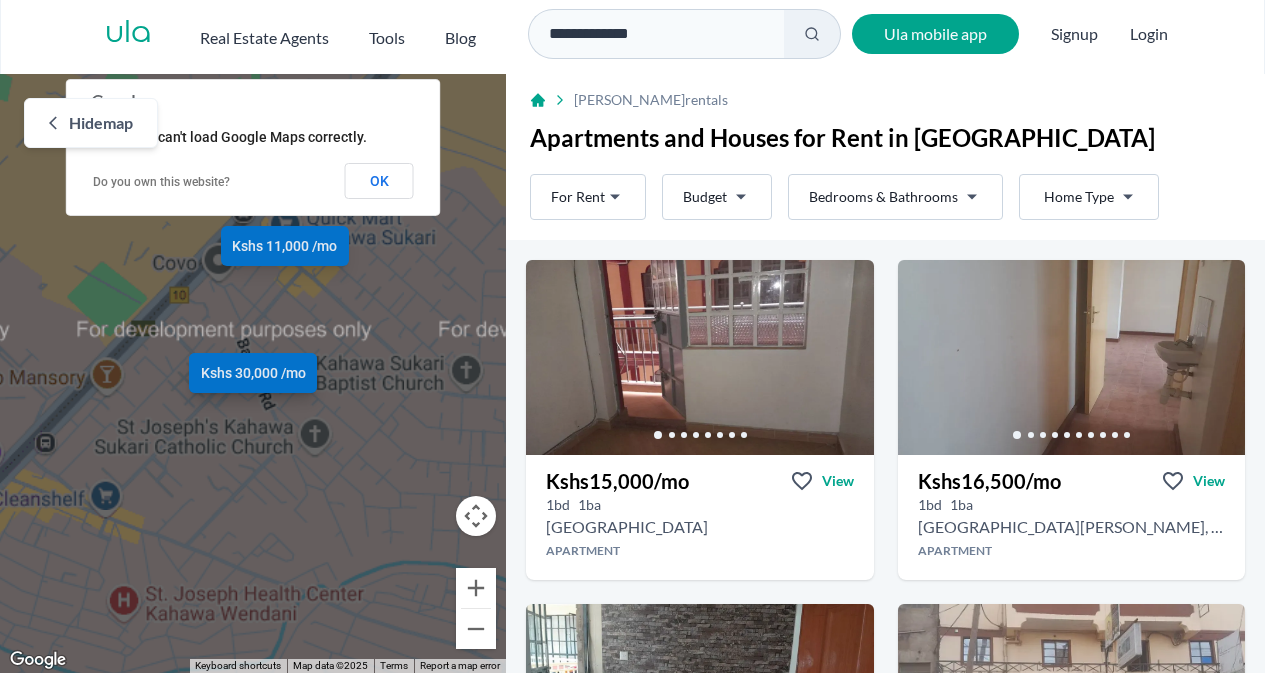 click 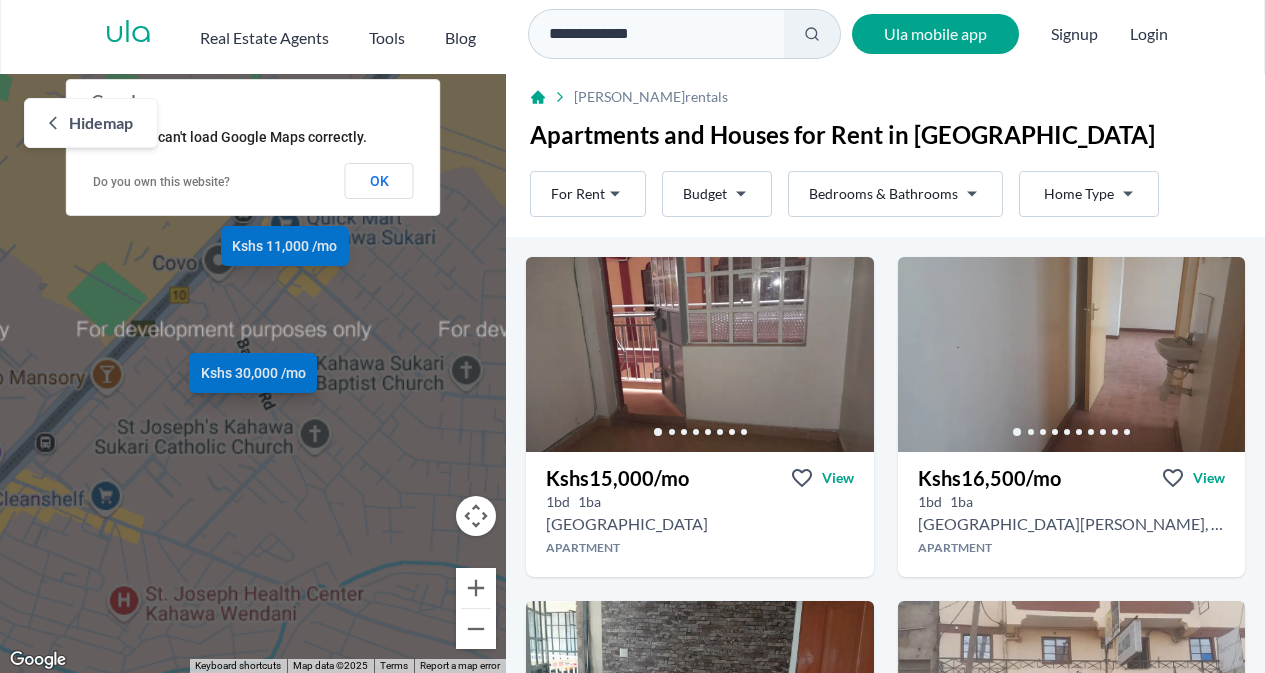 scroll, scrollTop: 0, scrollLeft: 0, axis: both 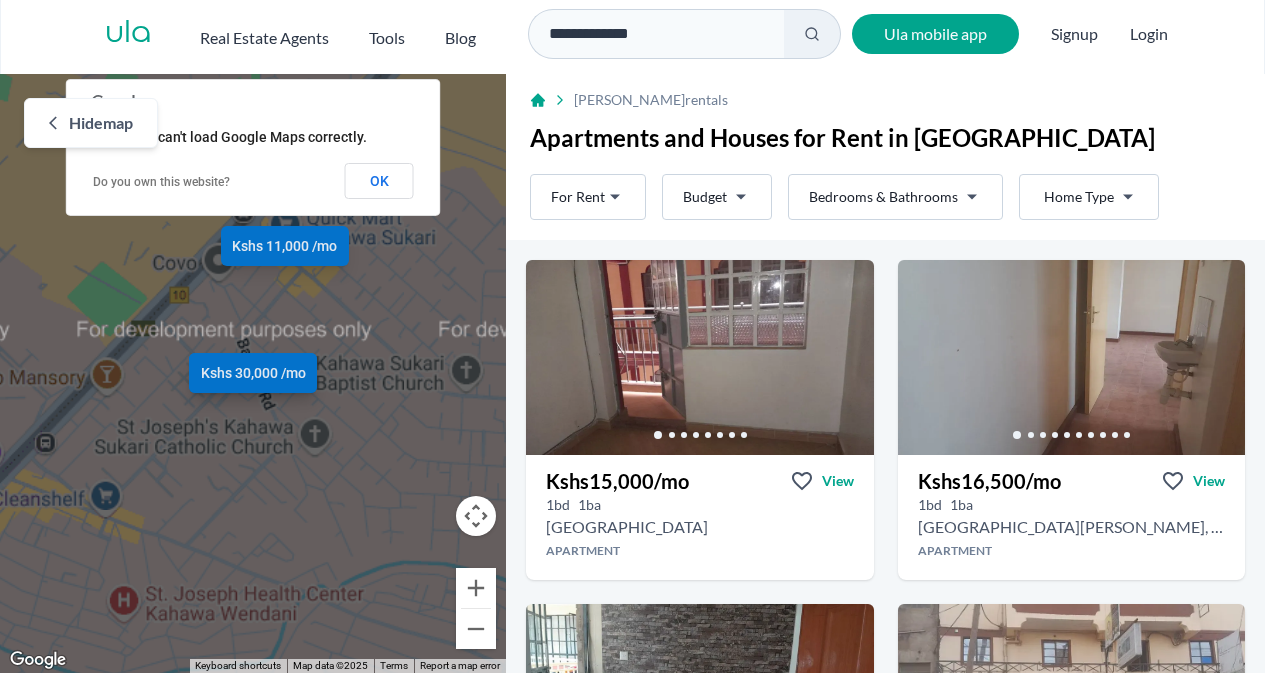 click on "**********" at bounding box center (656, 34) 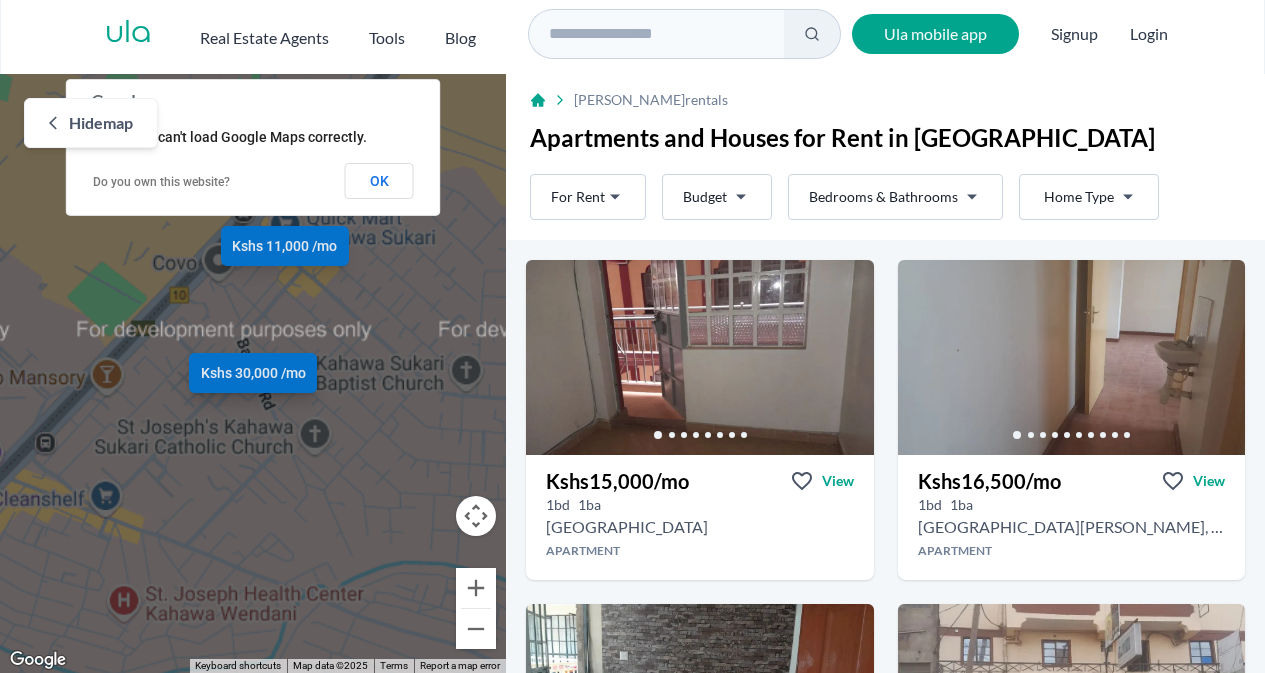 click at bounding box center [656, 34] 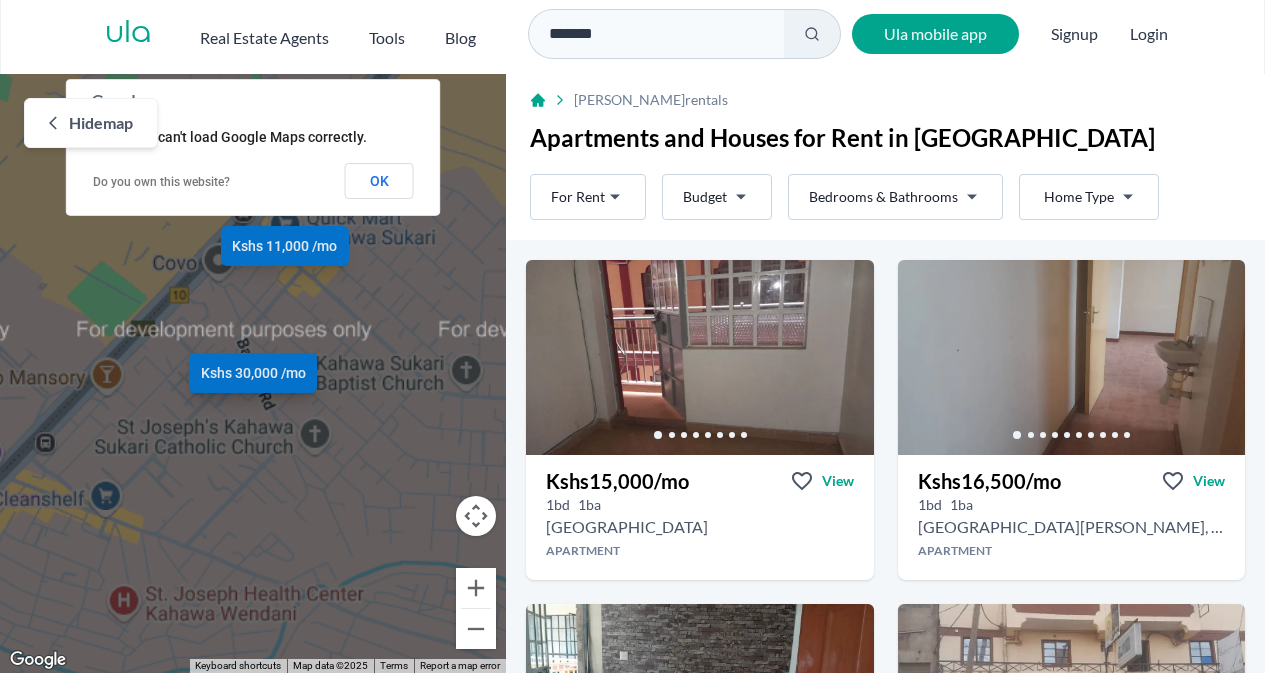 click on "*******" at bounding box center [656, 34] 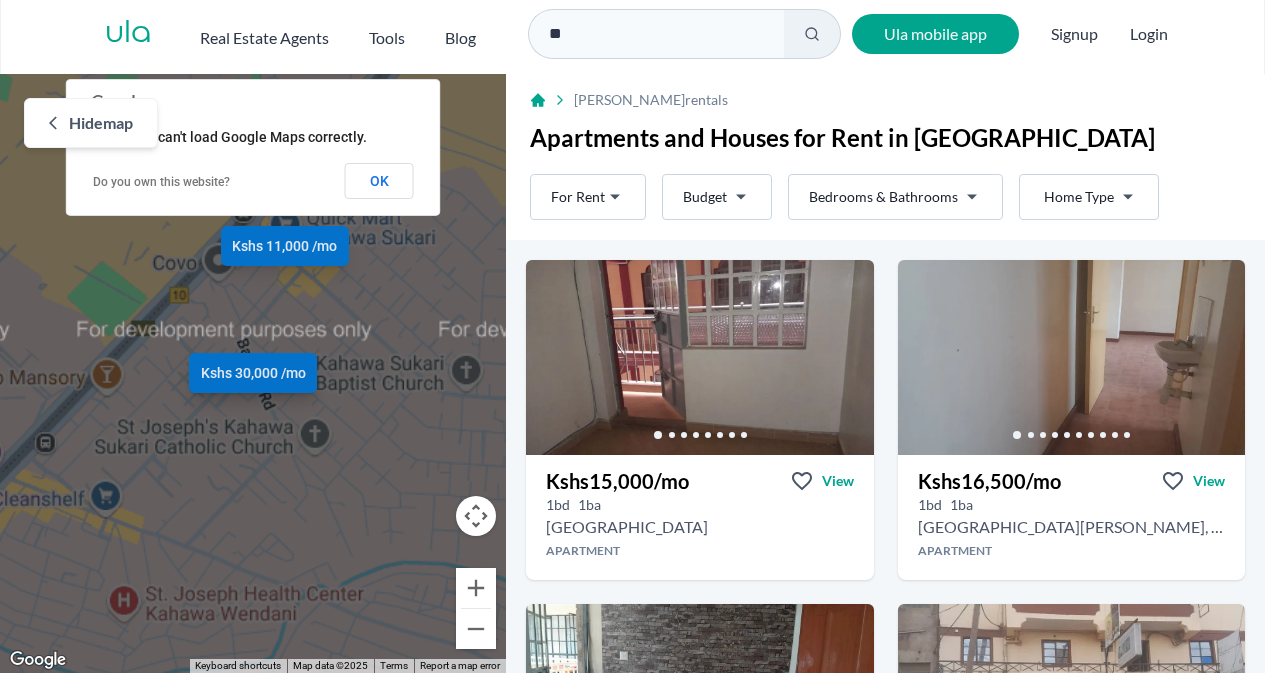 type on "*" 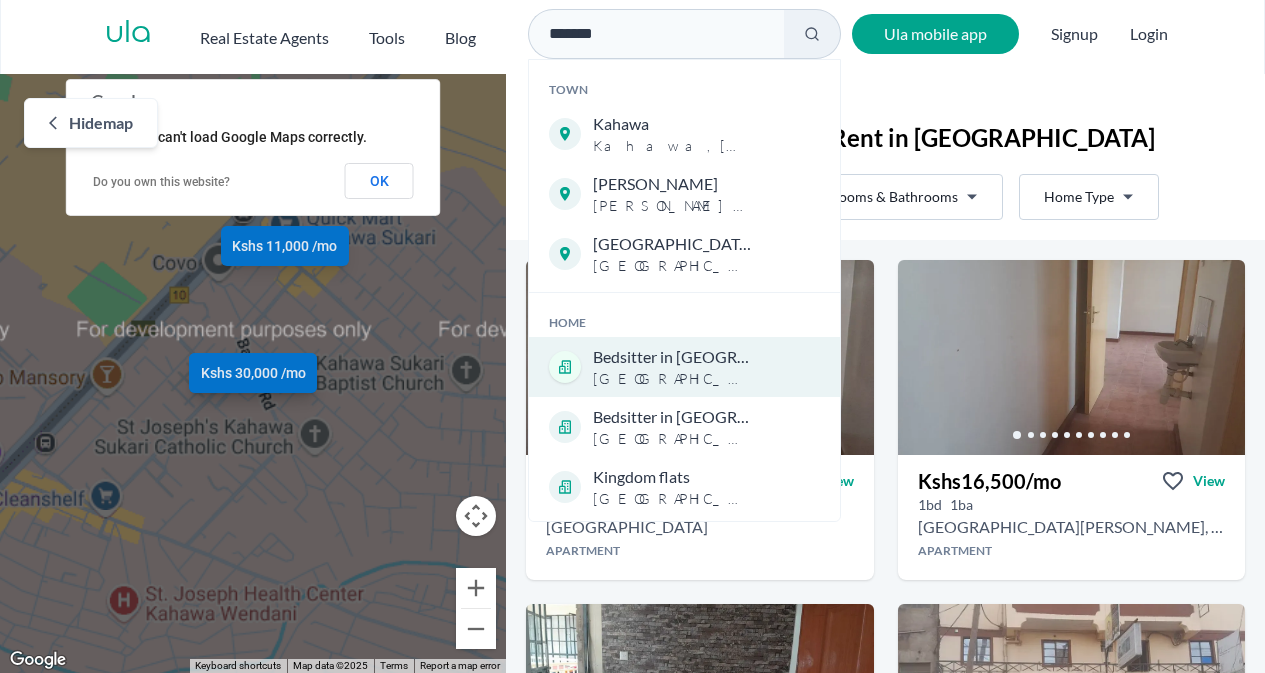 type on "******" 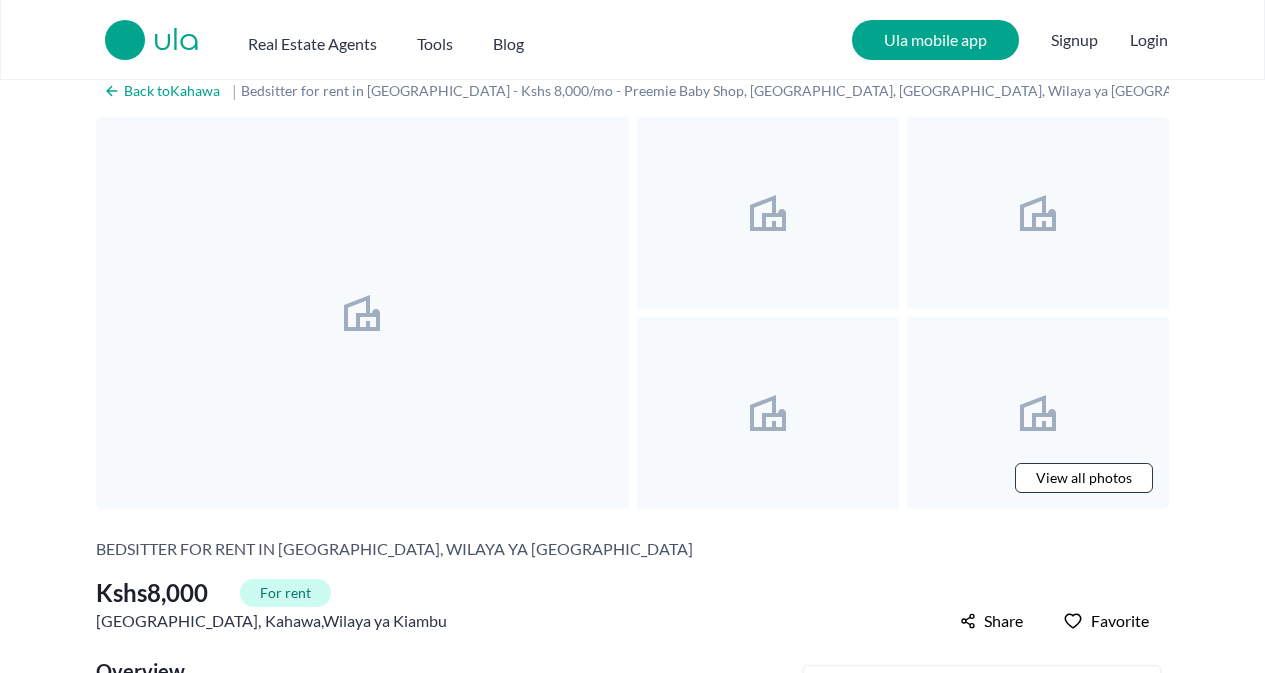 scroll, scrollTop: 0, scrollLeft: 0, axis: both 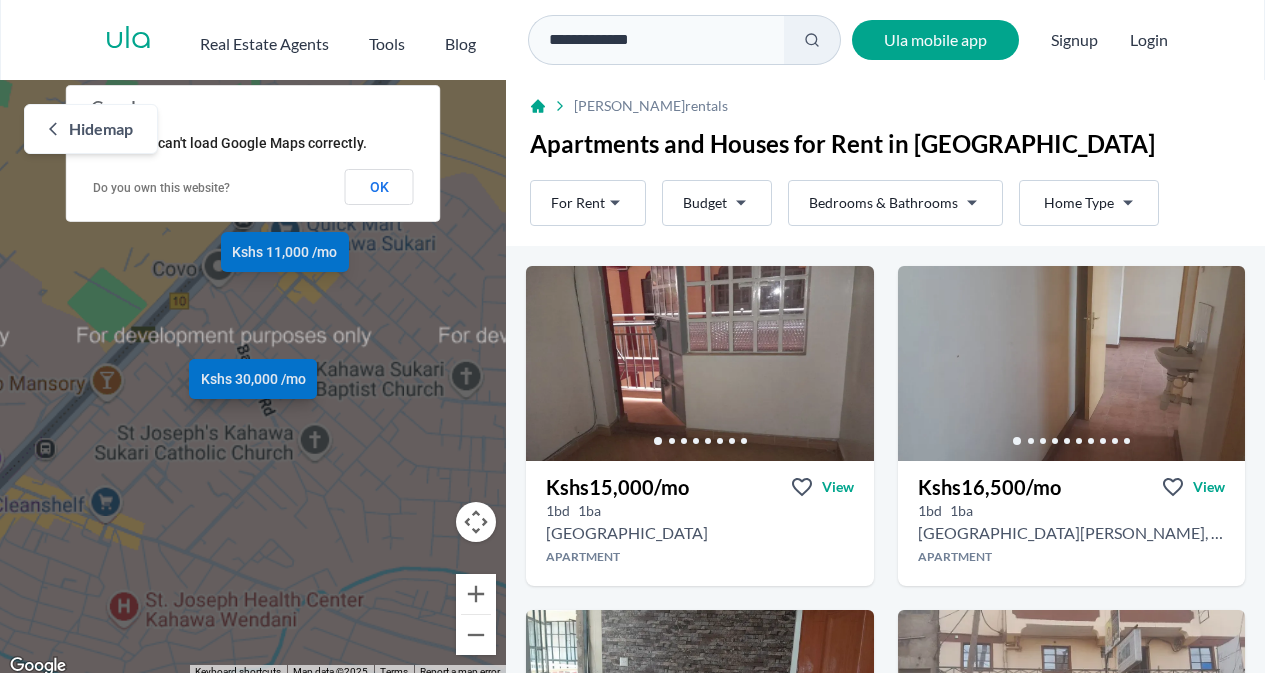 click on "**********" at bounding box center (656, 40) 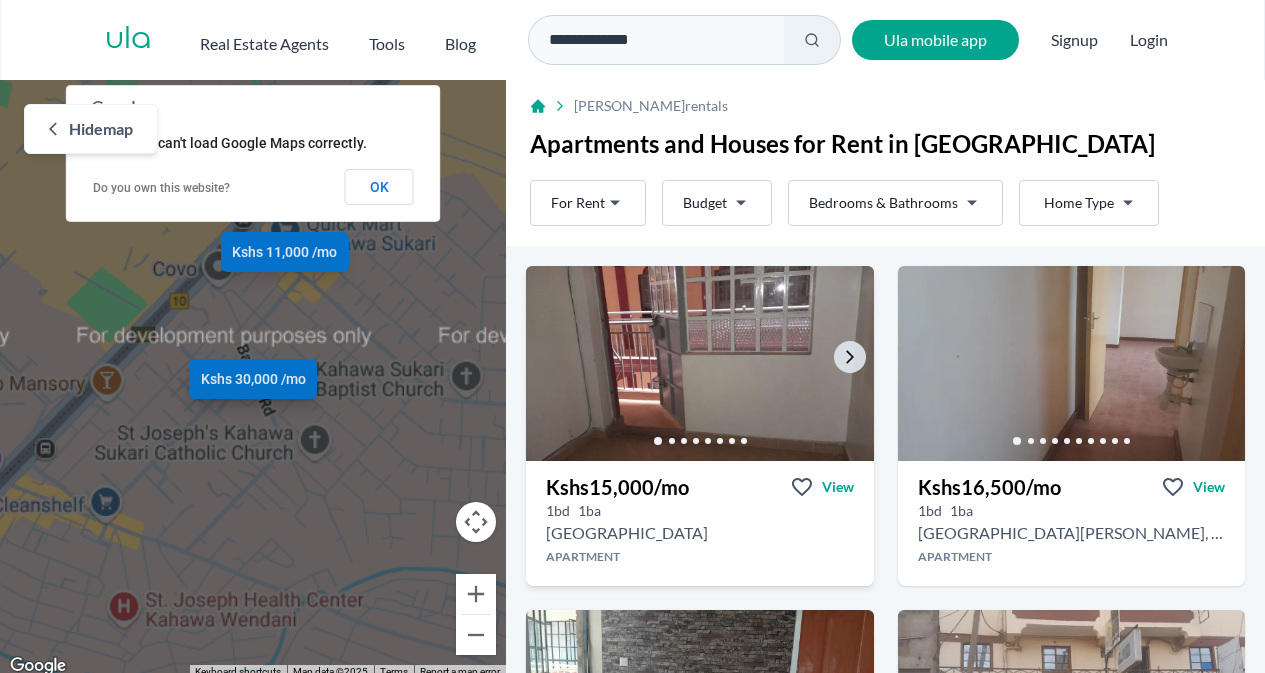 click at bounding box center (699, 363) 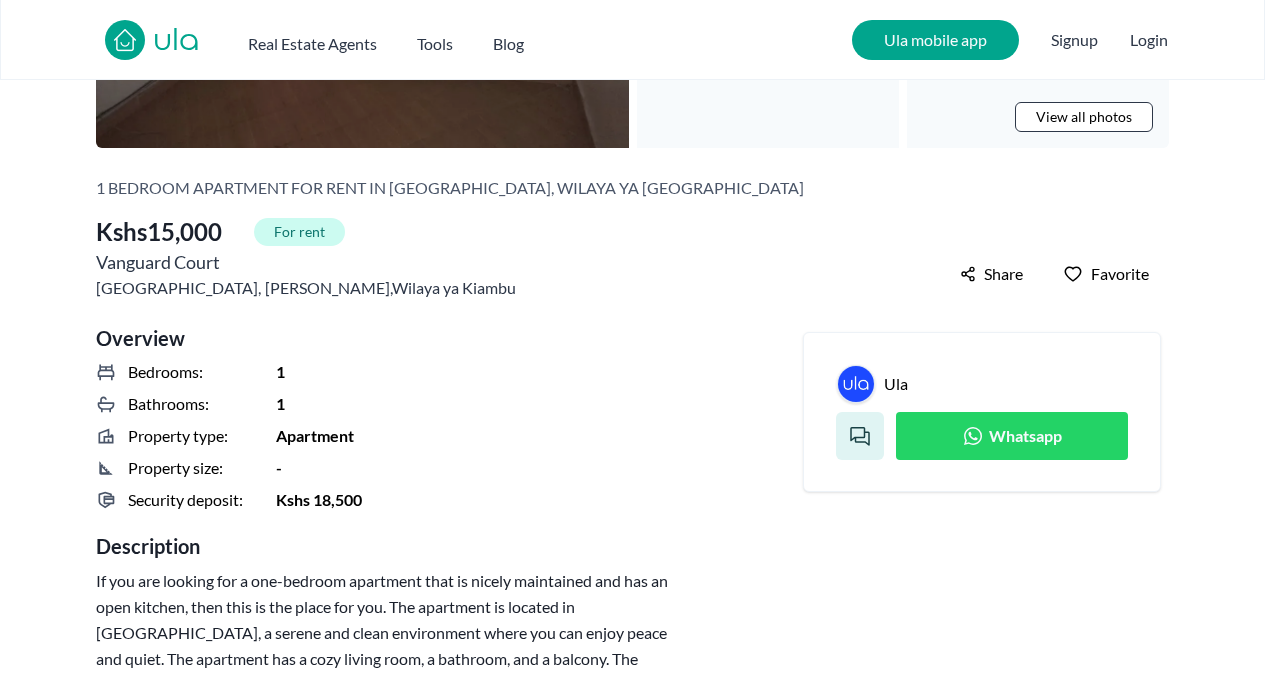 scroll, scrollTop: 0, scrollLeft: 0, axis: both 